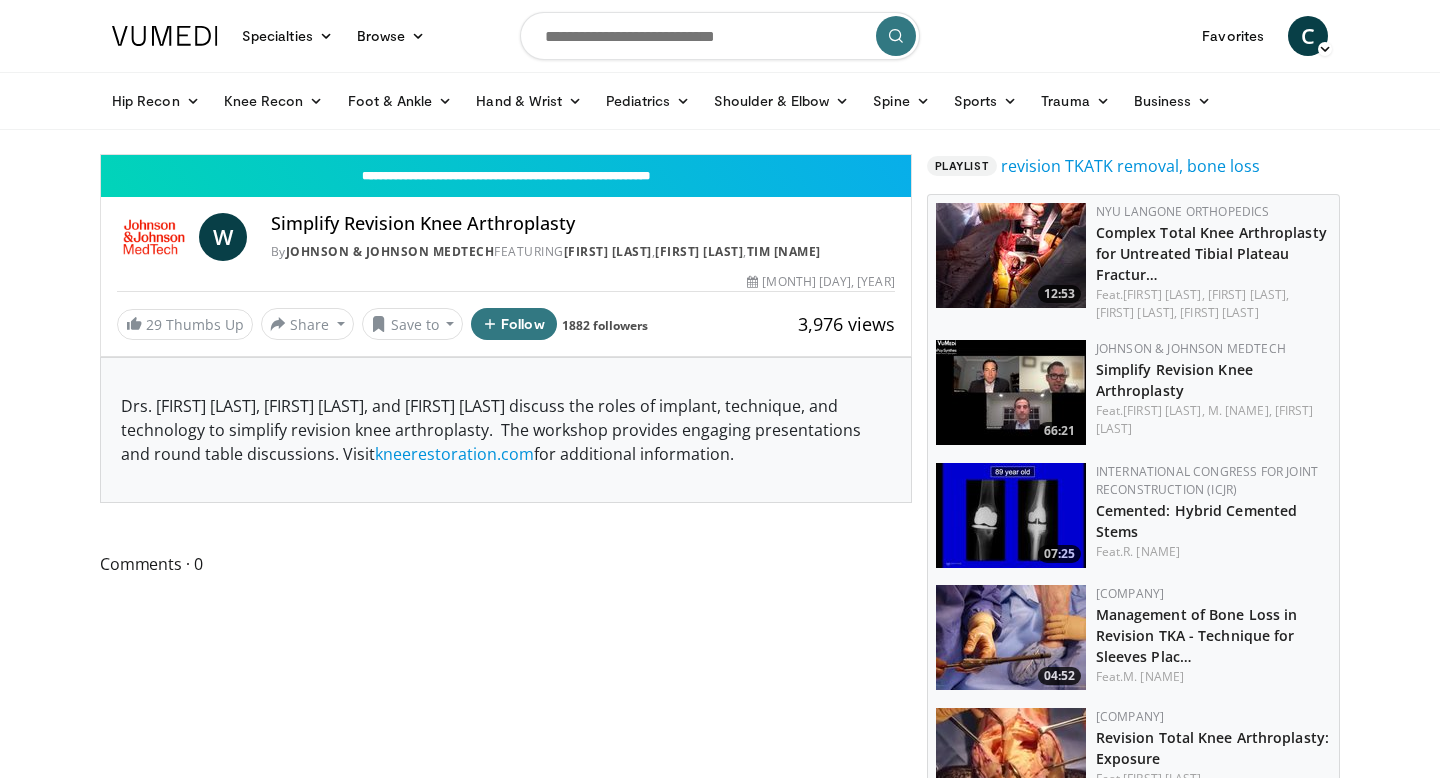 scroll, scrollTop: 0, scrollLeft: 0, axis: both 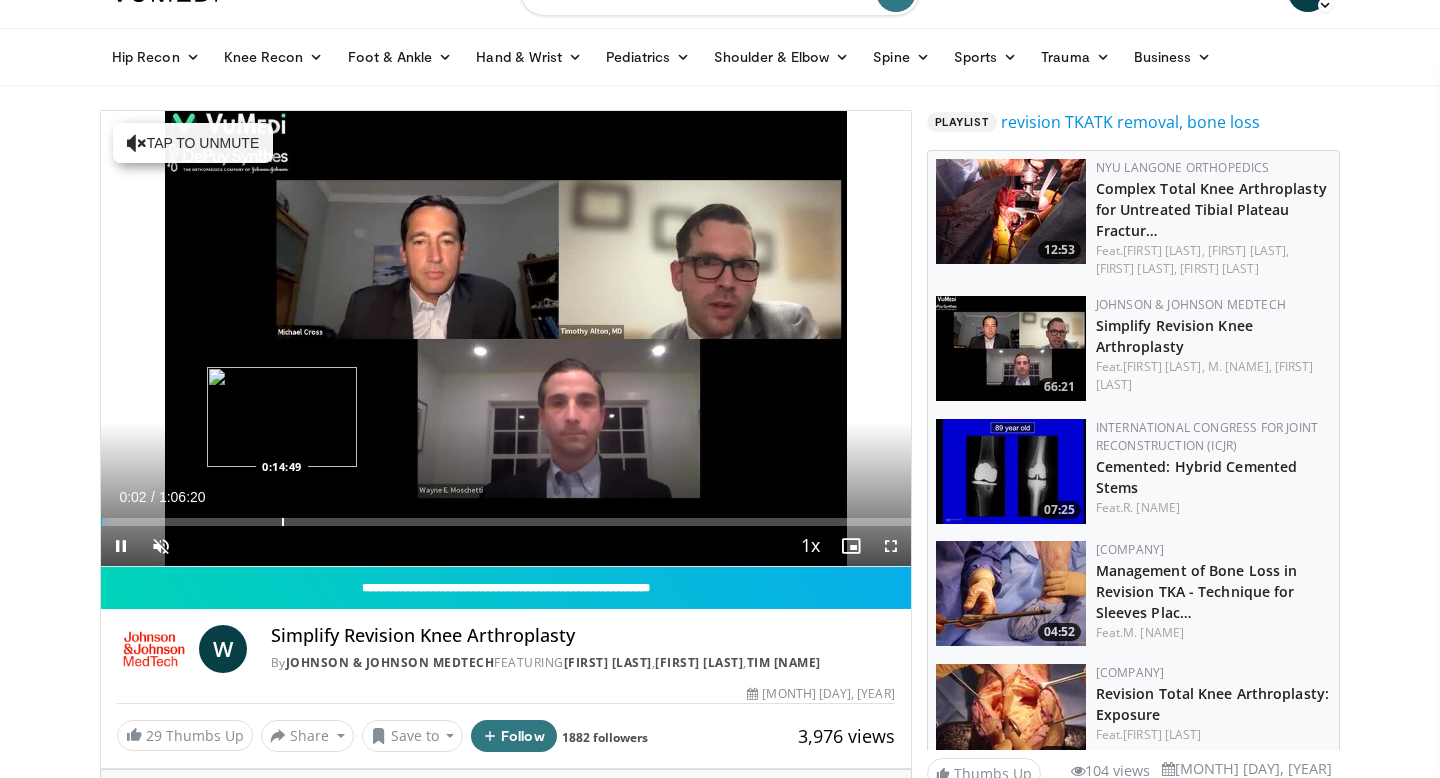 click at bounding box center [283, 522] 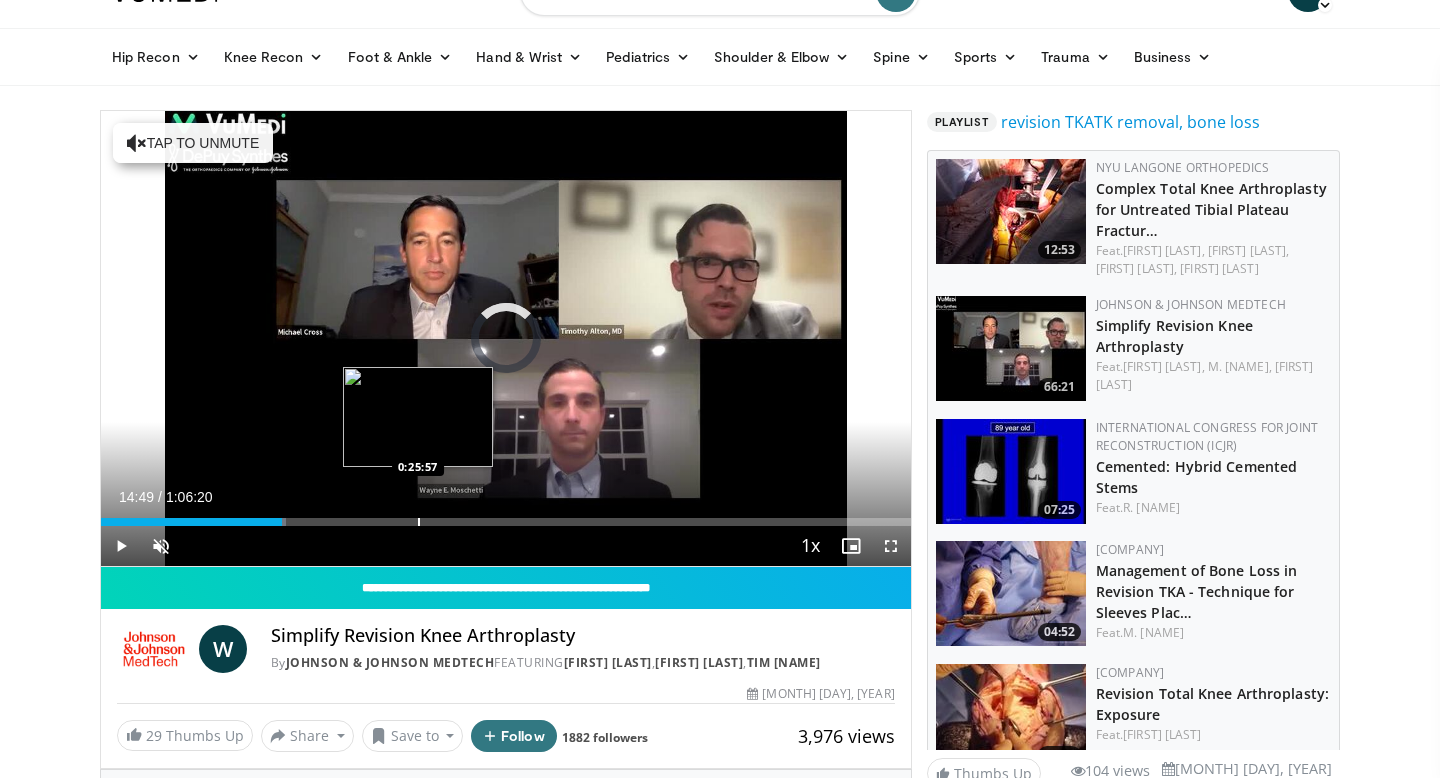 click at bounding box center (419, 522) 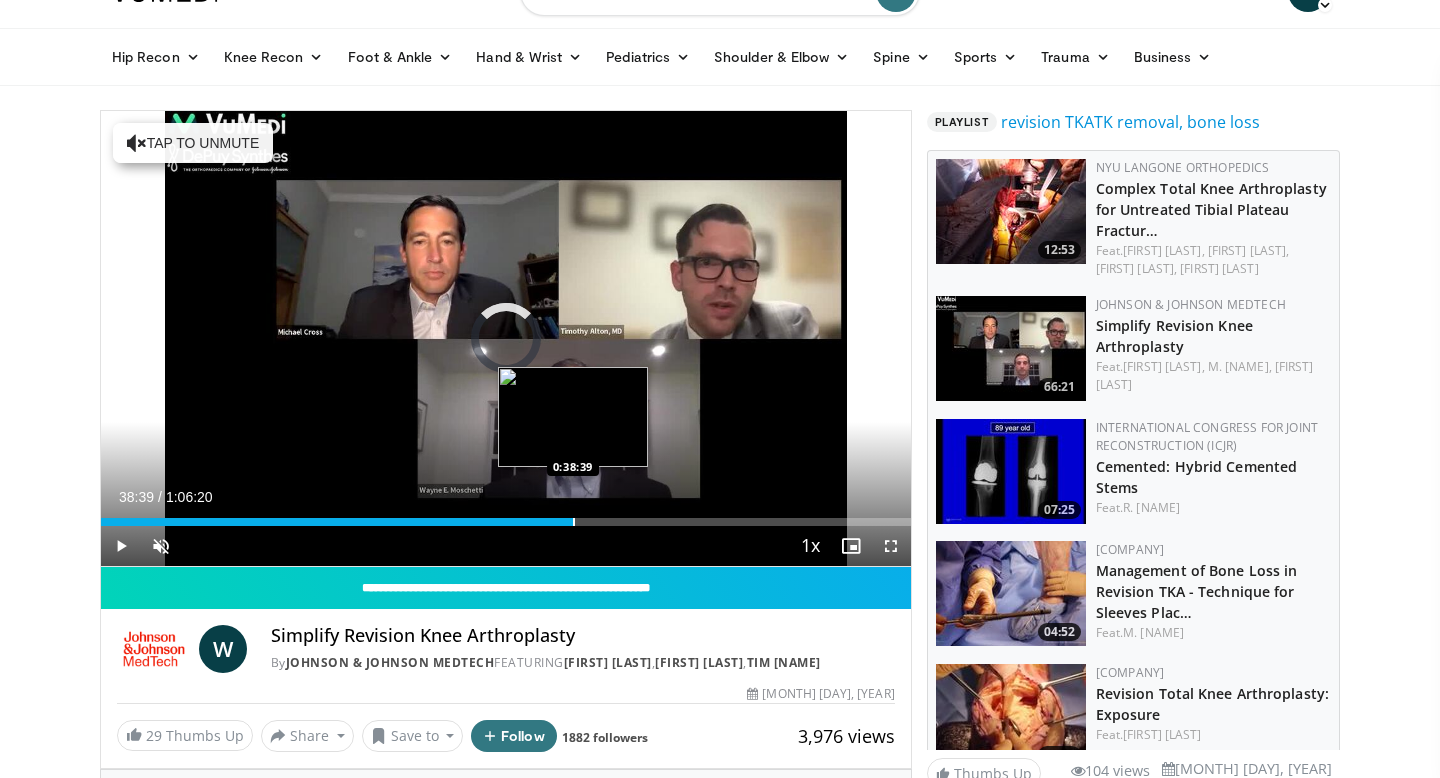 click at bounding box center (574, 522) 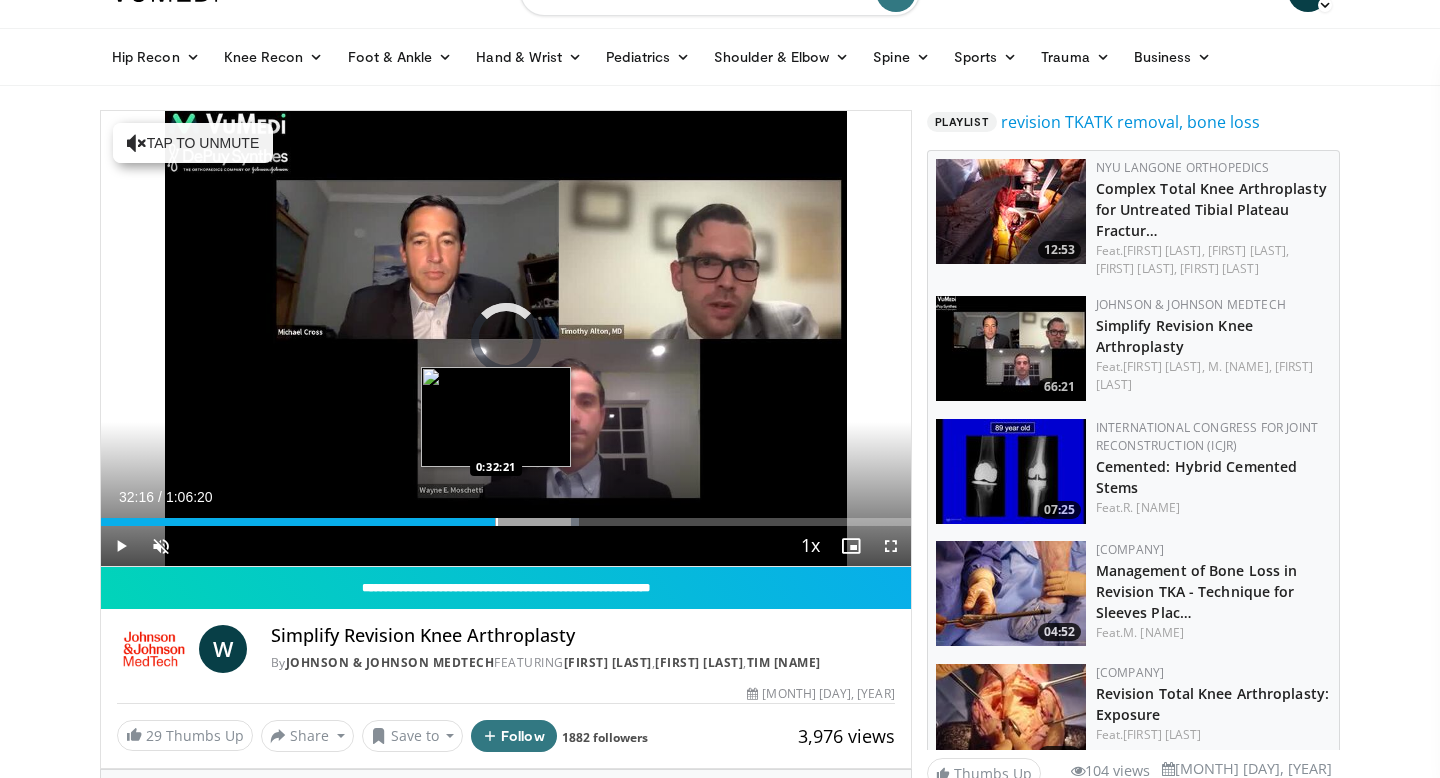 click on "Loaded :  59.03% 0:32:16 0:32:21" at bounding box center [506, 522] 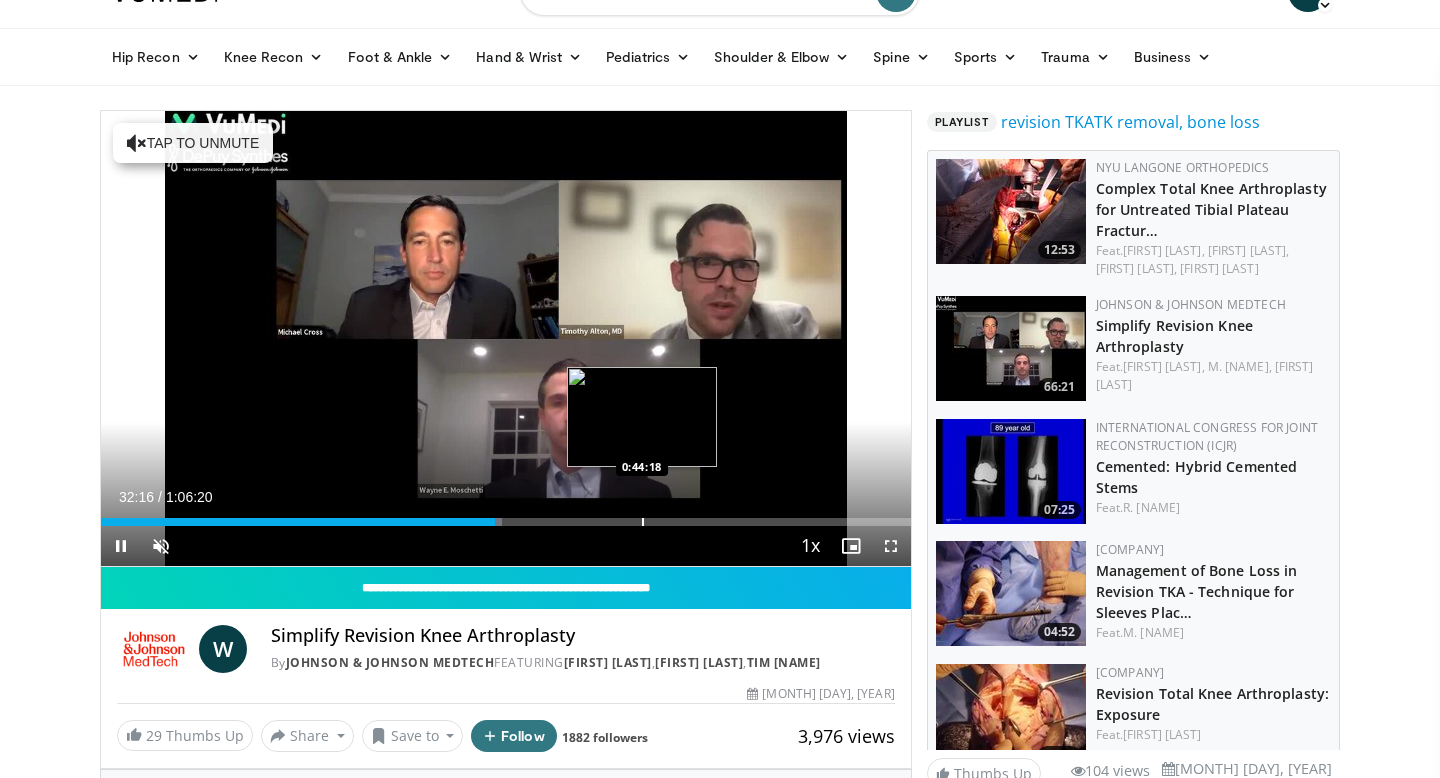 click on "Loaded :  49.49% 0:32:16 0:44:18" at bounding box center (506, 516) 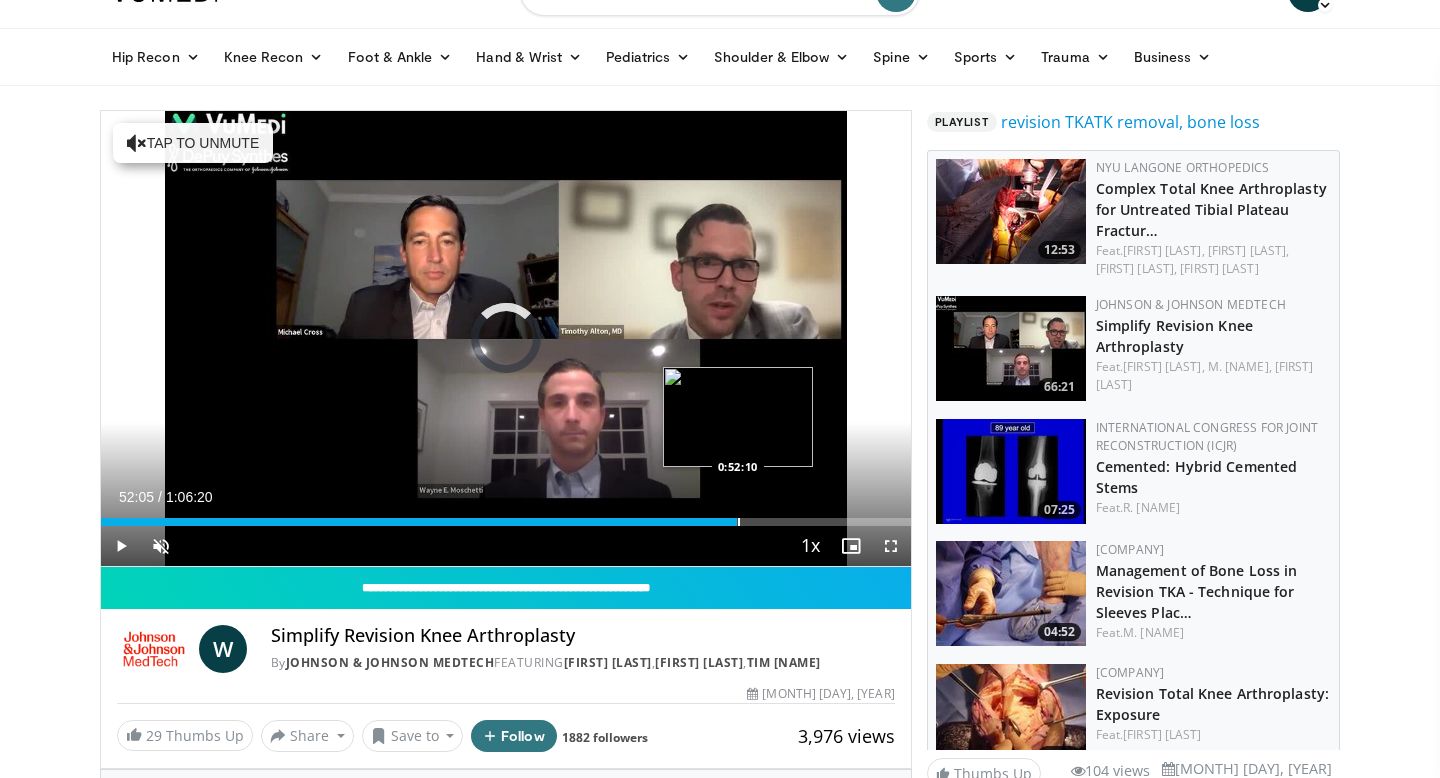 click on "Loaded :  68.58% 0:52:05 0:52:10" at bounding box center [506, 516] 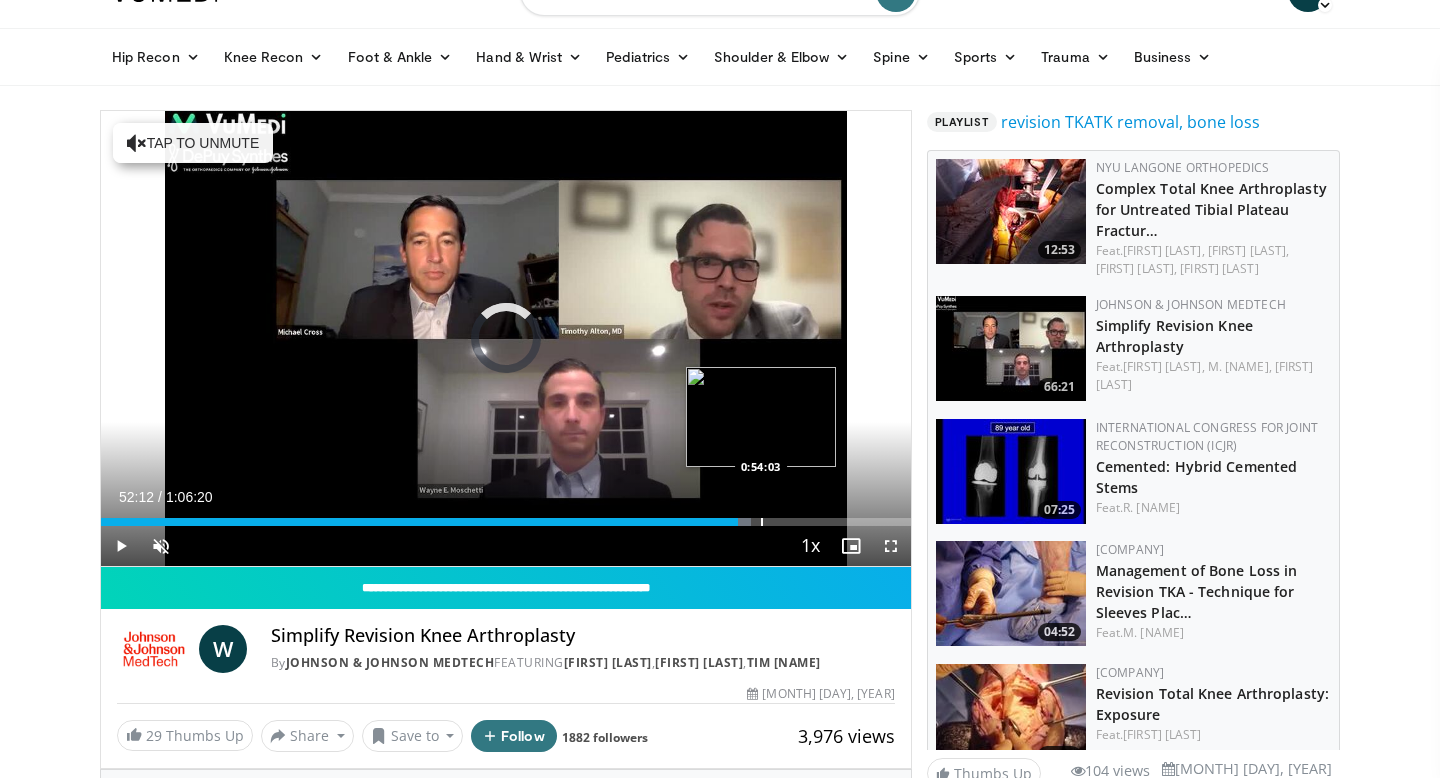 click at bounding box center (762, 522) 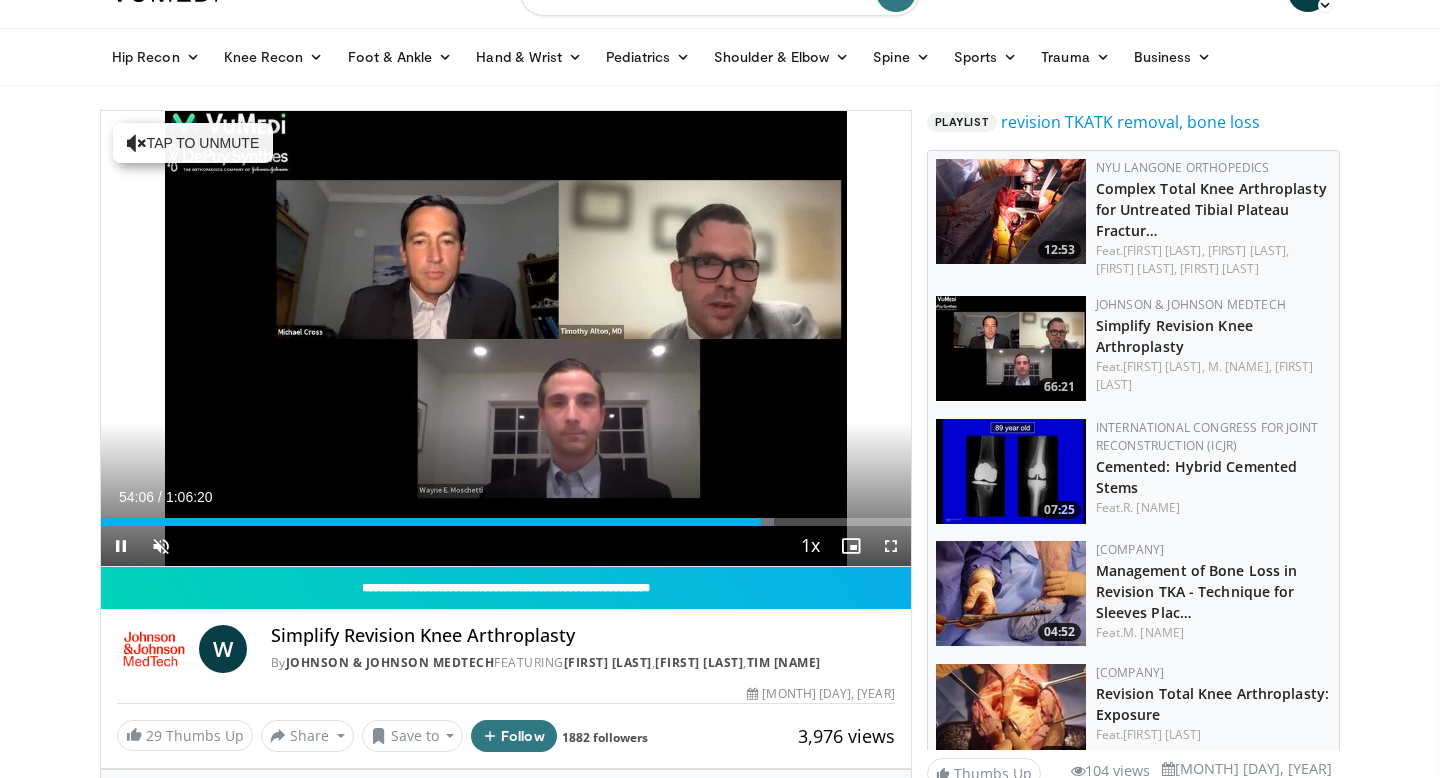click on "Current Time  [TIME] / Duration  [TIME] Pause Skip Backward Skip Forward Unmute Loaded :  83.15% [TIME] [TIME] Stream Type  LIVE Seek to live, currently behind live LIVE   1x Playback Rate 0.5x 0.75x 1x , selected 1.25x 1.5x 1.75x 2x Chapters Chapters Descriptions descriptions off , selected Captions captions settings , opens captions settings dialog captions off , selected Audio Track en (Main) , selected Fullscreen Enable picture-in-picture mode" at bounding box center [506, 546] 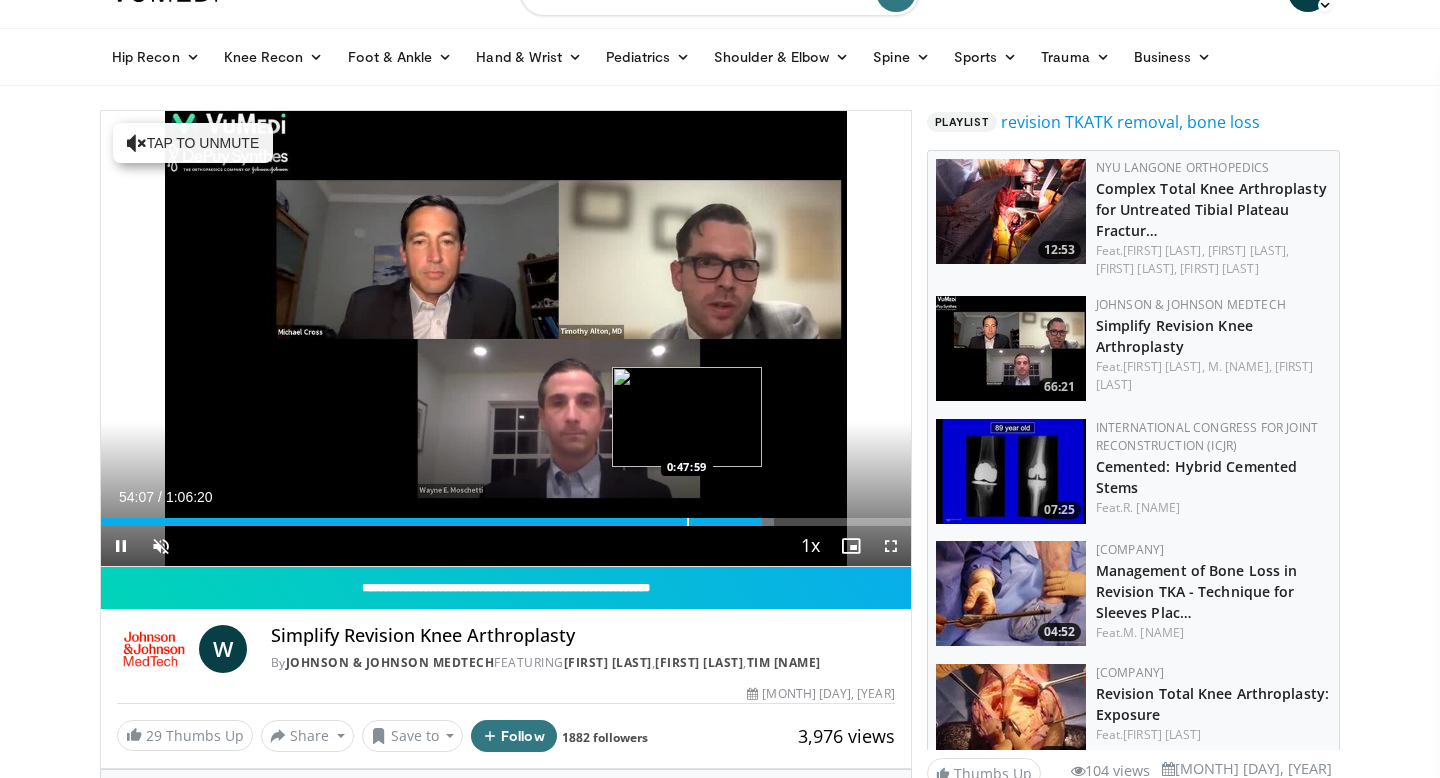 click on "Loaded :  83.15% 0:54:07 0:47:59" at bounding box center (506, 516) 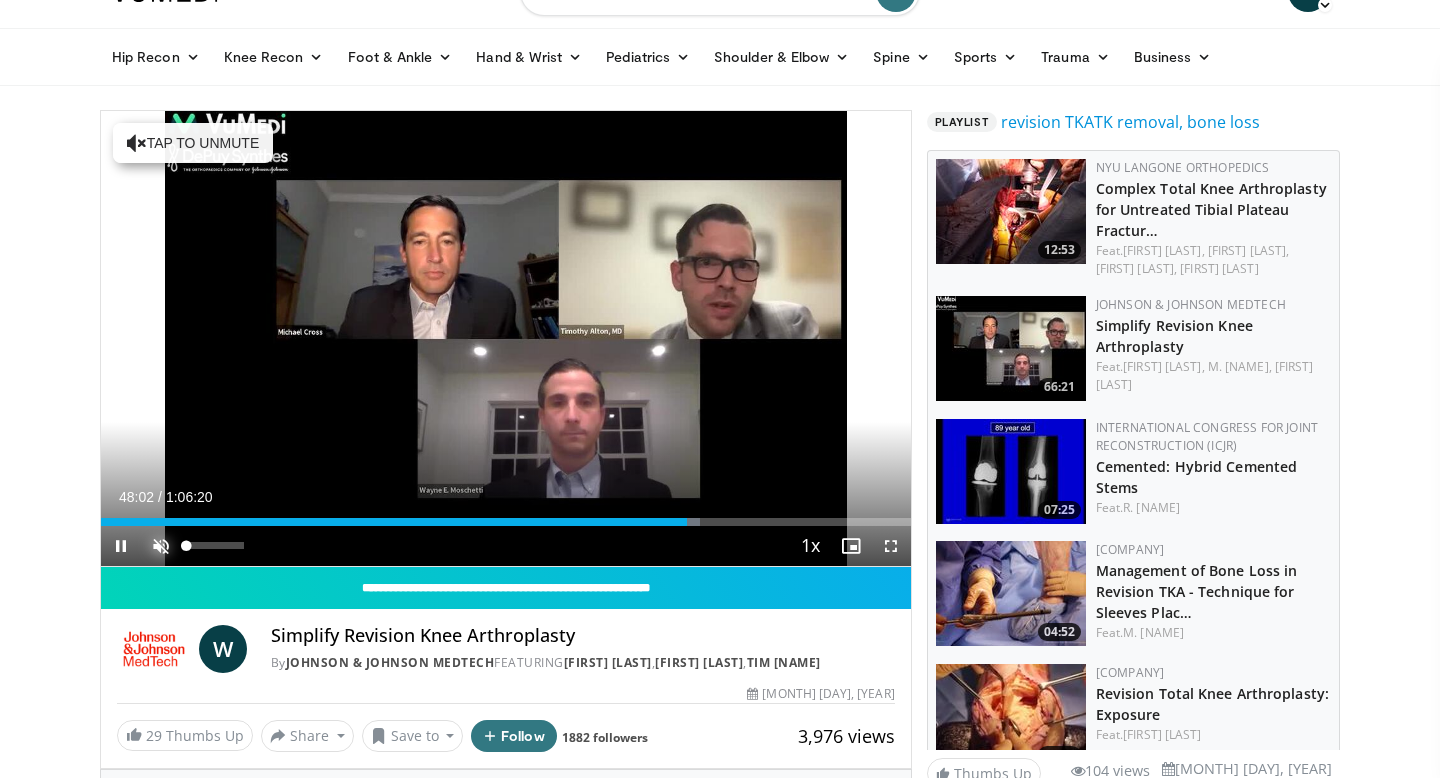 click at bounding box center [161, 546] 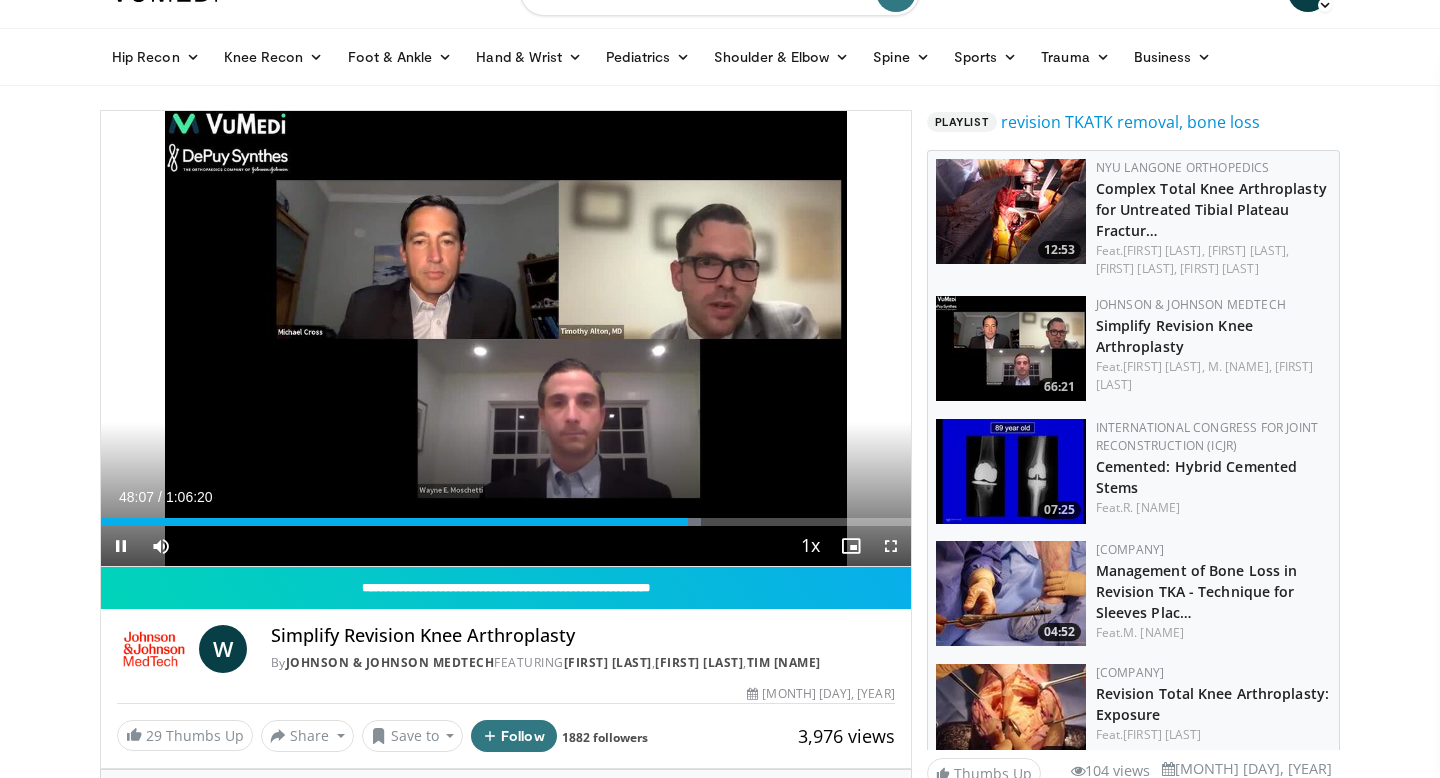 click on "Current Time  48:07 / Duration  1:06:20 Pause Skip Backward Skip Forward Mute Loaded :  74.11% 0:48:07 0:48:39 Stream Type  LIVE Seek to live, currently behind live LIVE   1x Playback Rate 0.5x 0.75x 1x , selected 1.25x 1.5x 1.75x 2x Chapters Chapters Descriptions descriptions off , selected Captions captions settings , opens captions settings dialog captions off , selected Audio Track en (Main) , selected Fullscreen Enable picture-in-picture mode" at bounding box center [506, 546] 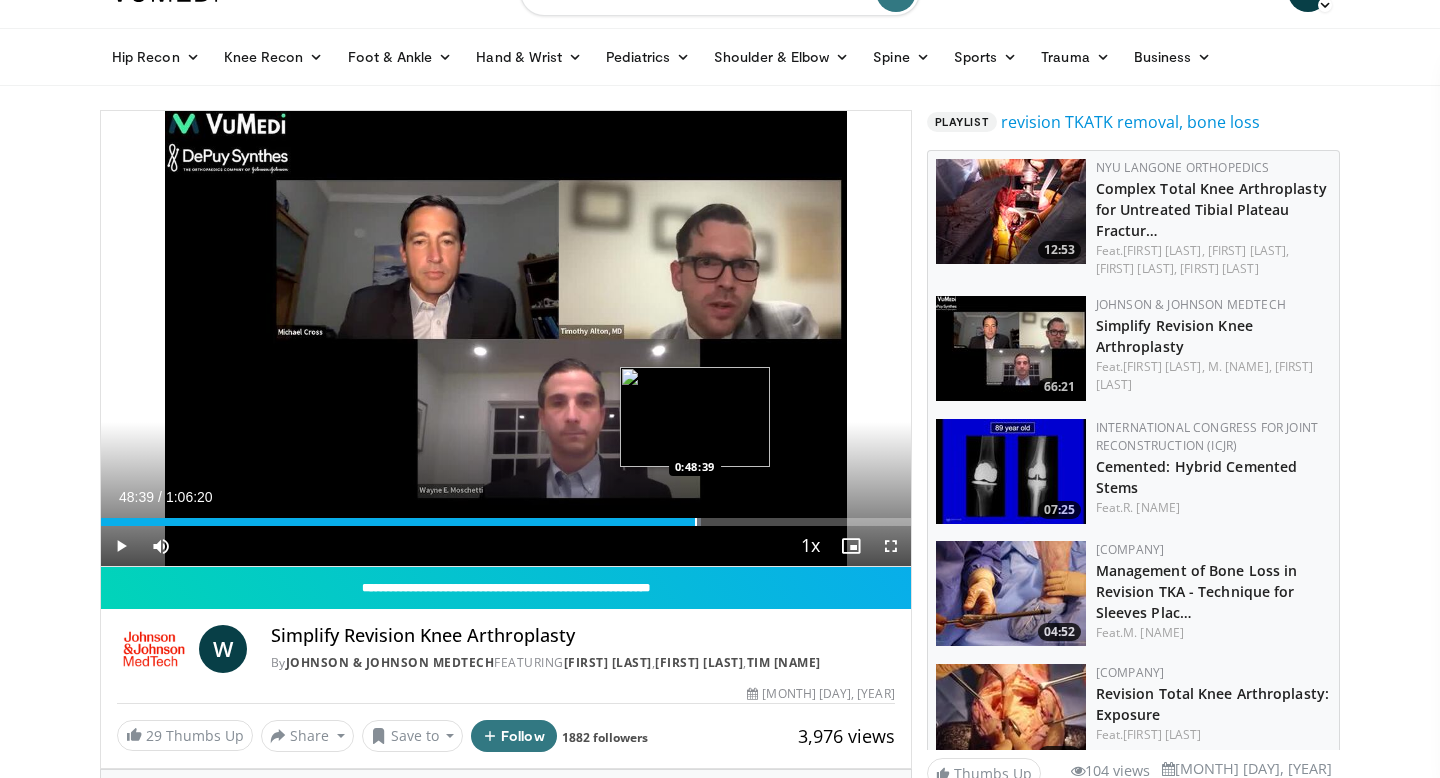 click at bounding box center (696, 522) 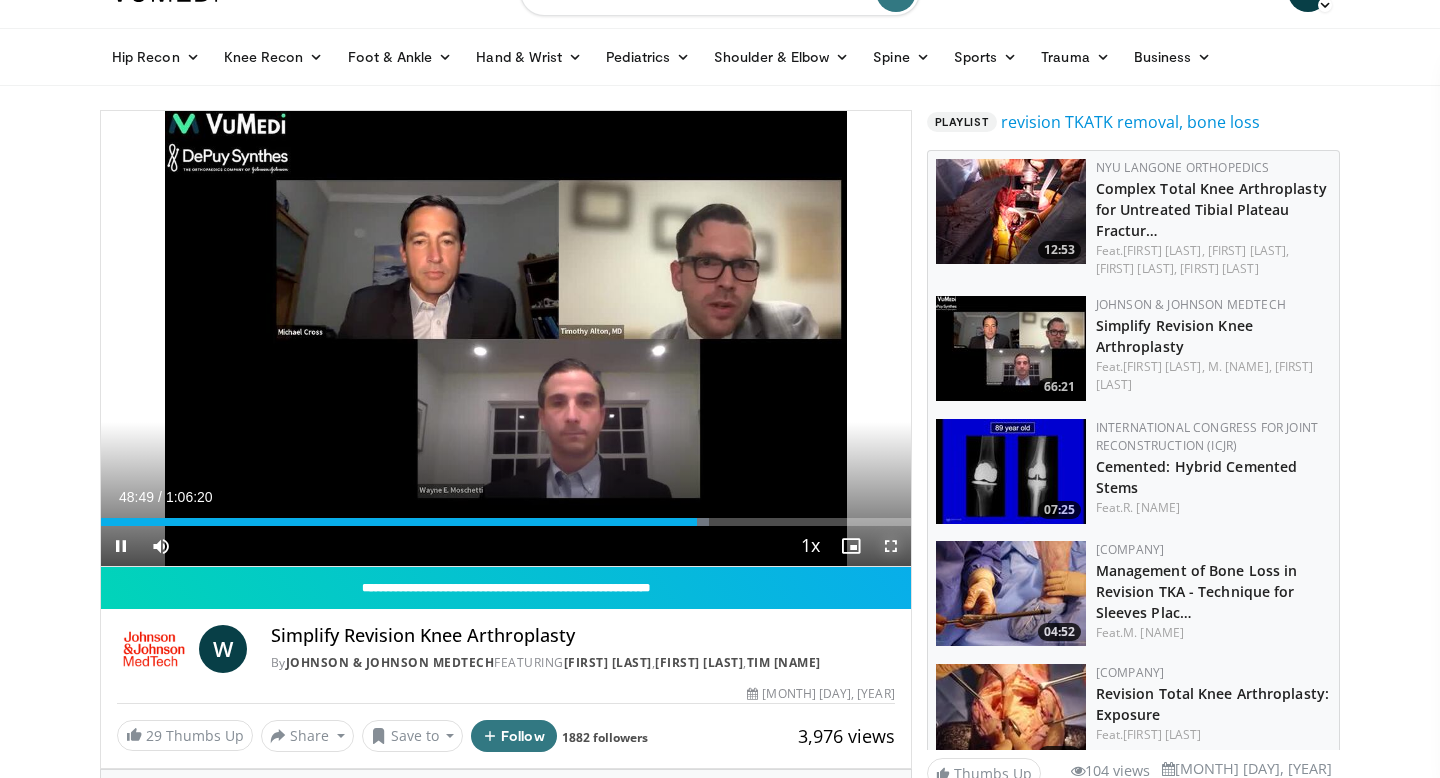 click at bounding box center (891, 546) 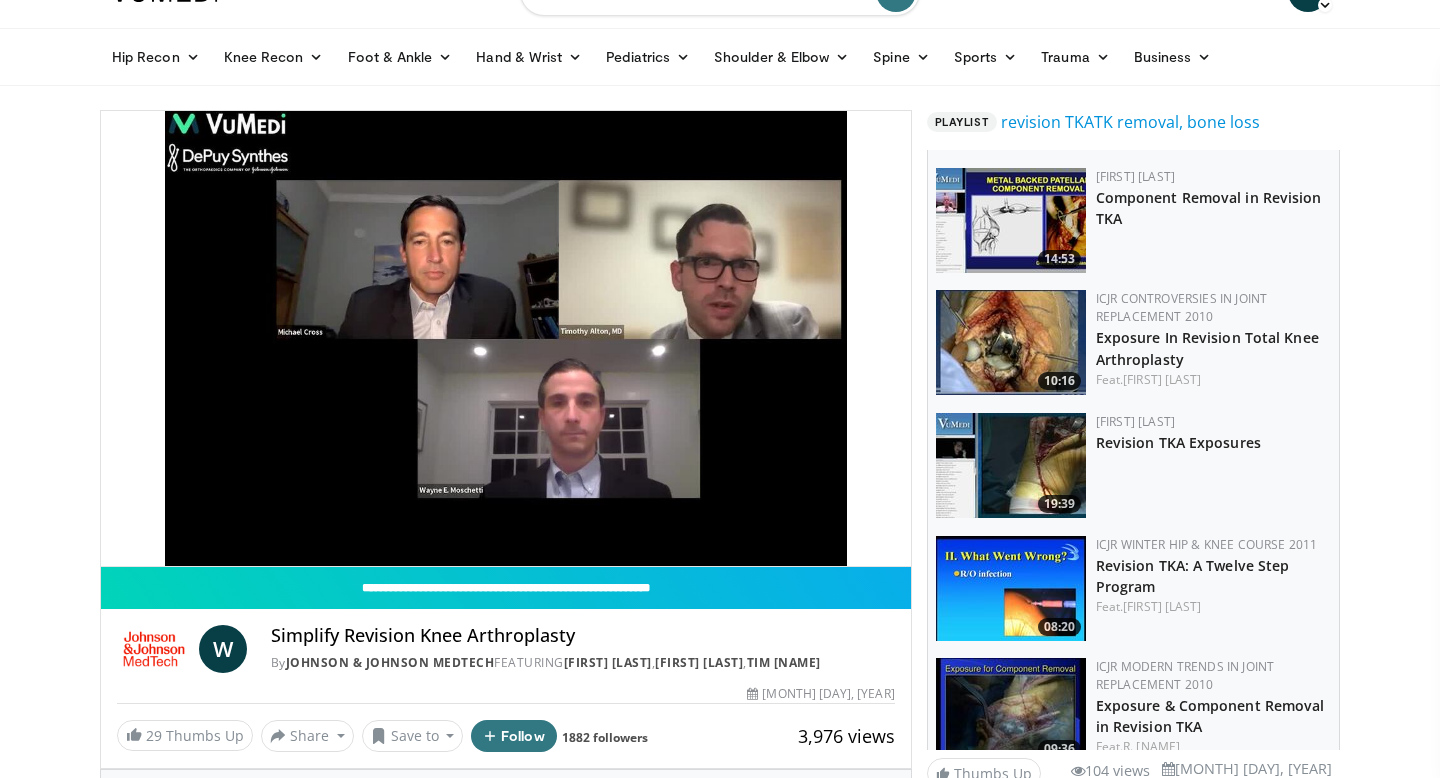 scroll, scrollTop: 1018, scrollLeft: 0, axis: vertical 